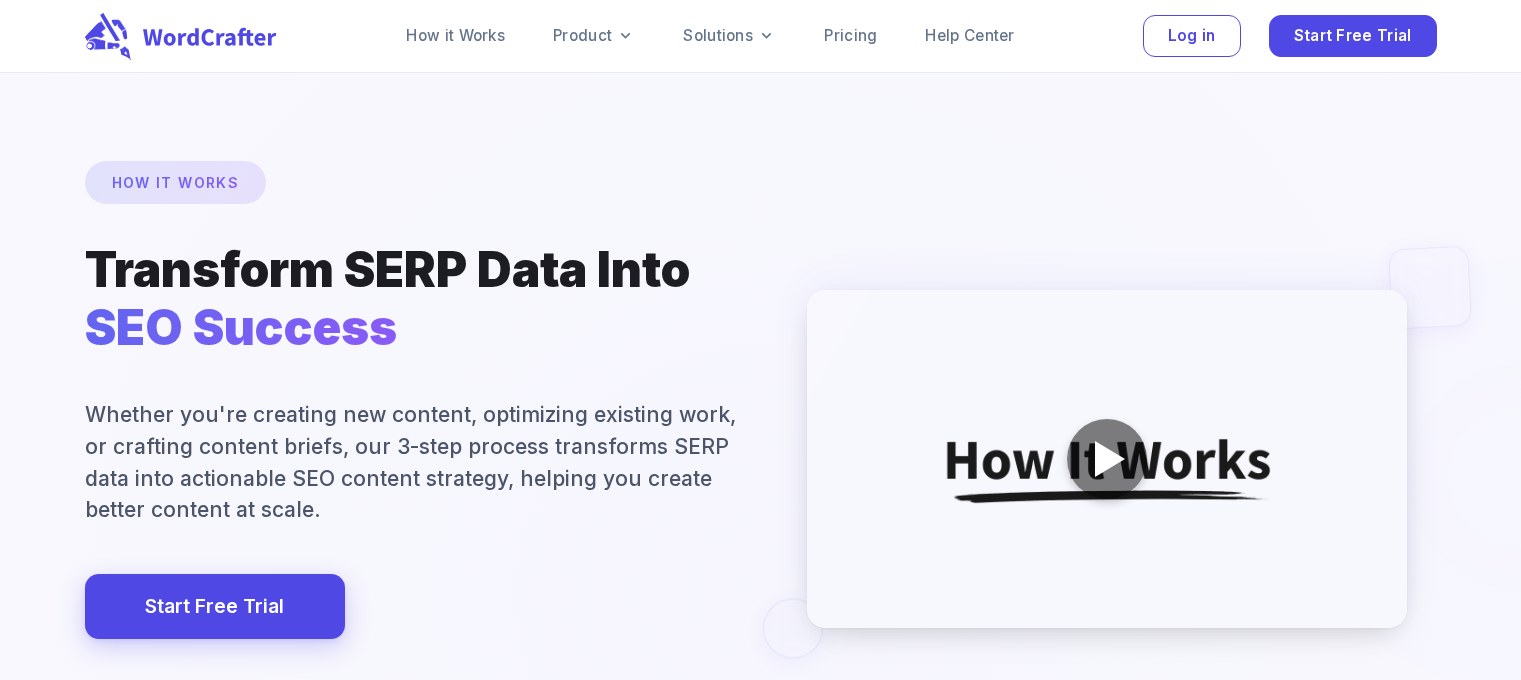 scroll, scrollTop: 3692, scrollLeft: 0, axis: vertical 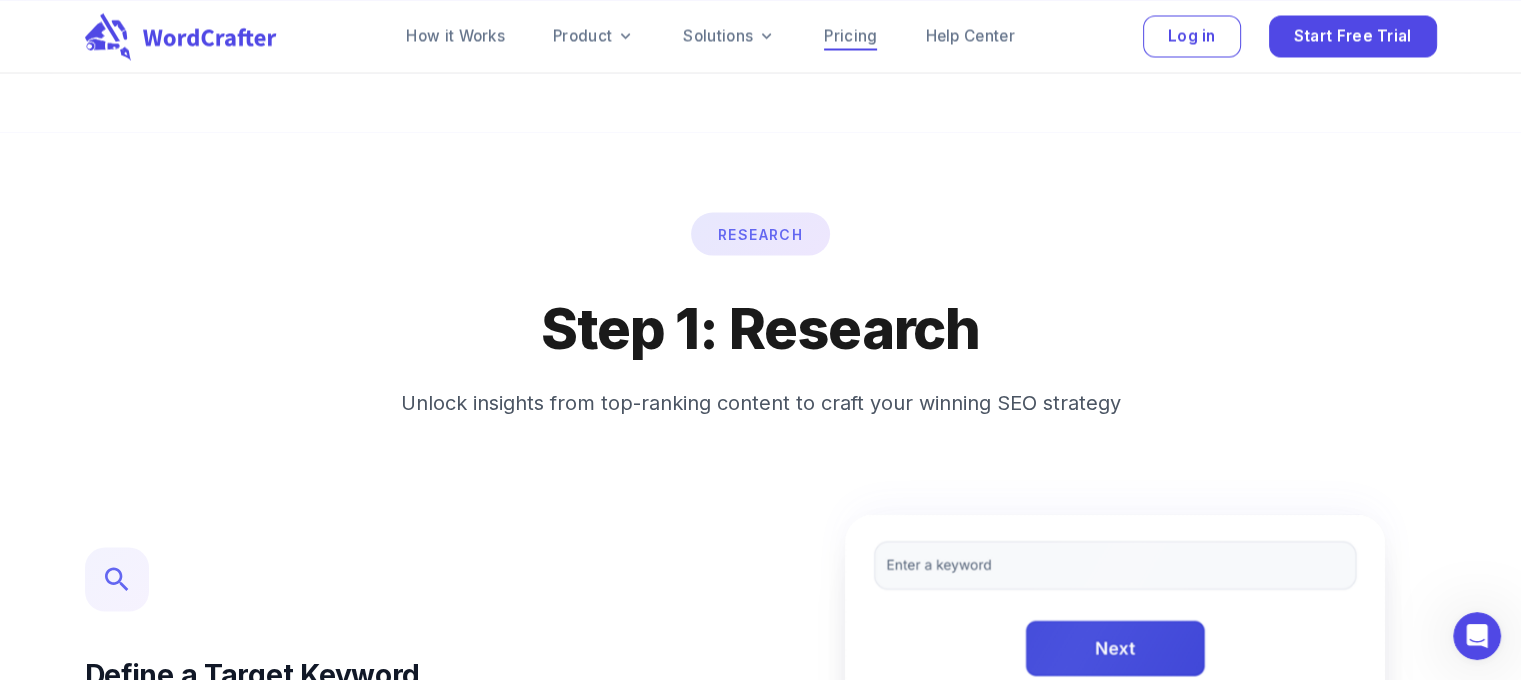 click on "Pricing" at bounding box center [850, 36] 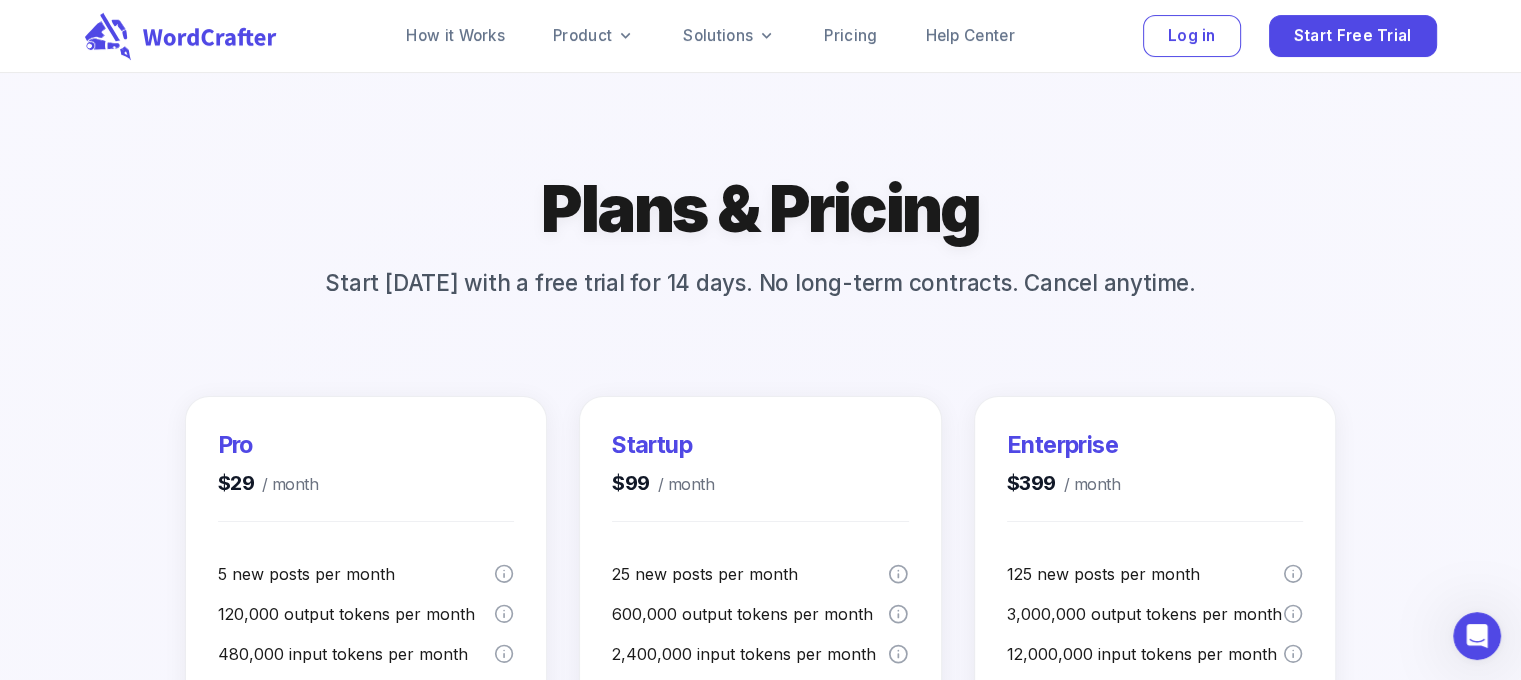 scroll, scrollTop: 0, scrollLeft: 0, axis: both 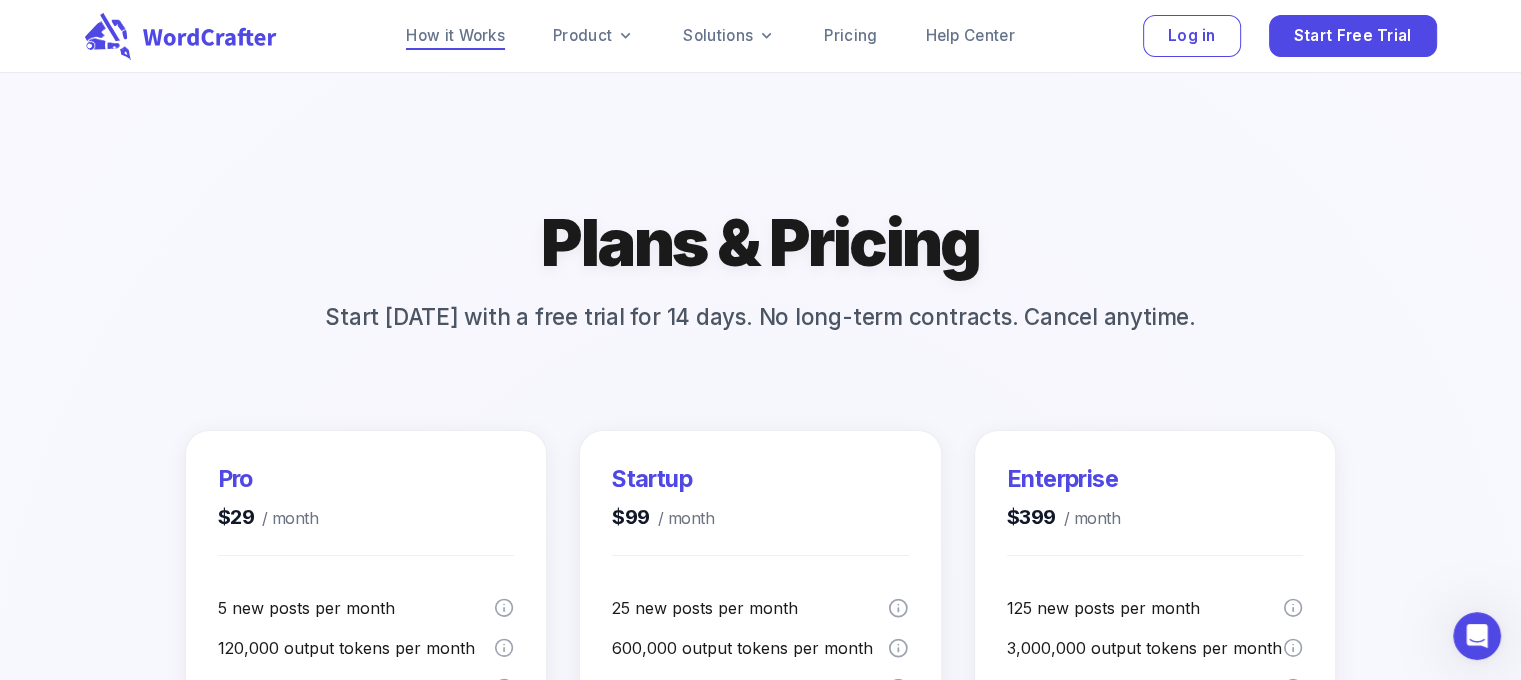 click on "How it Works" at bounding box center [455, 36] 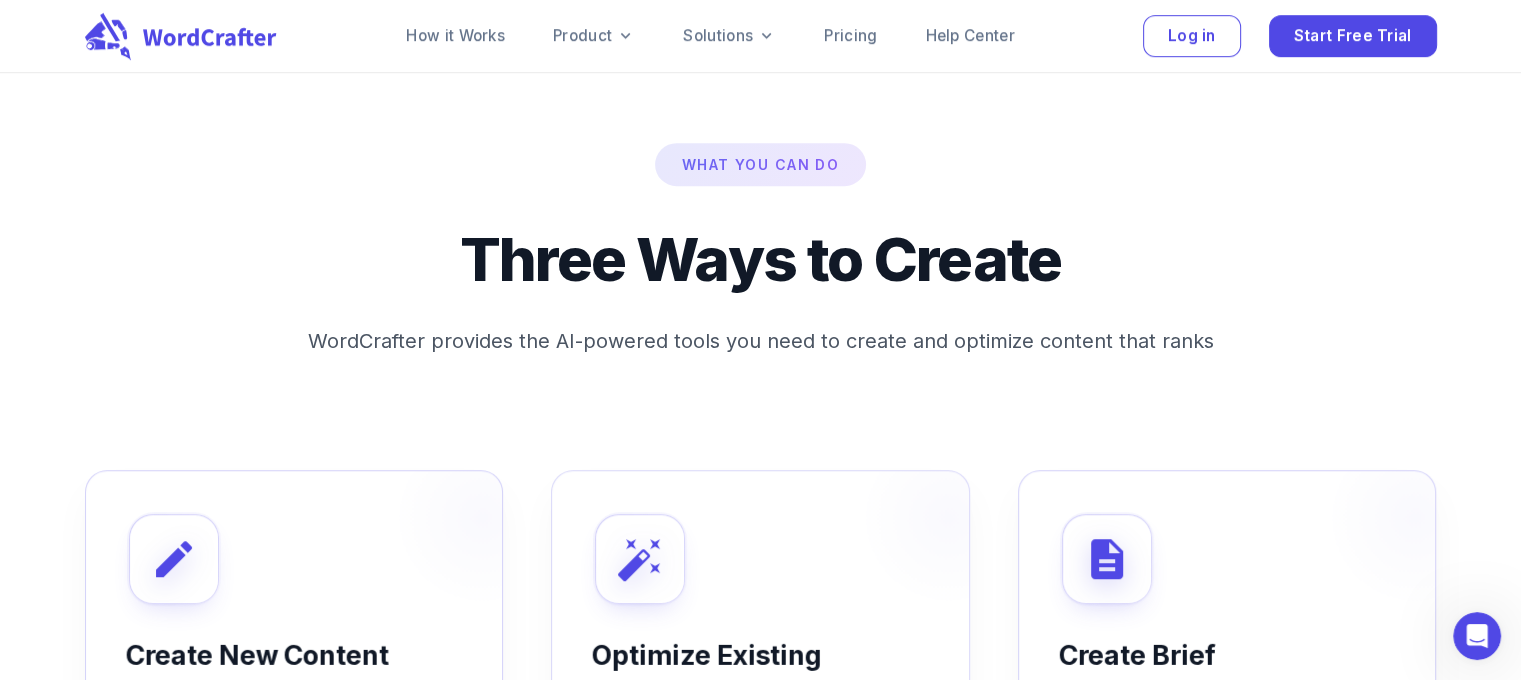 scroll, scrollTop: 1300, scrollLeft: 0, axis: vertical 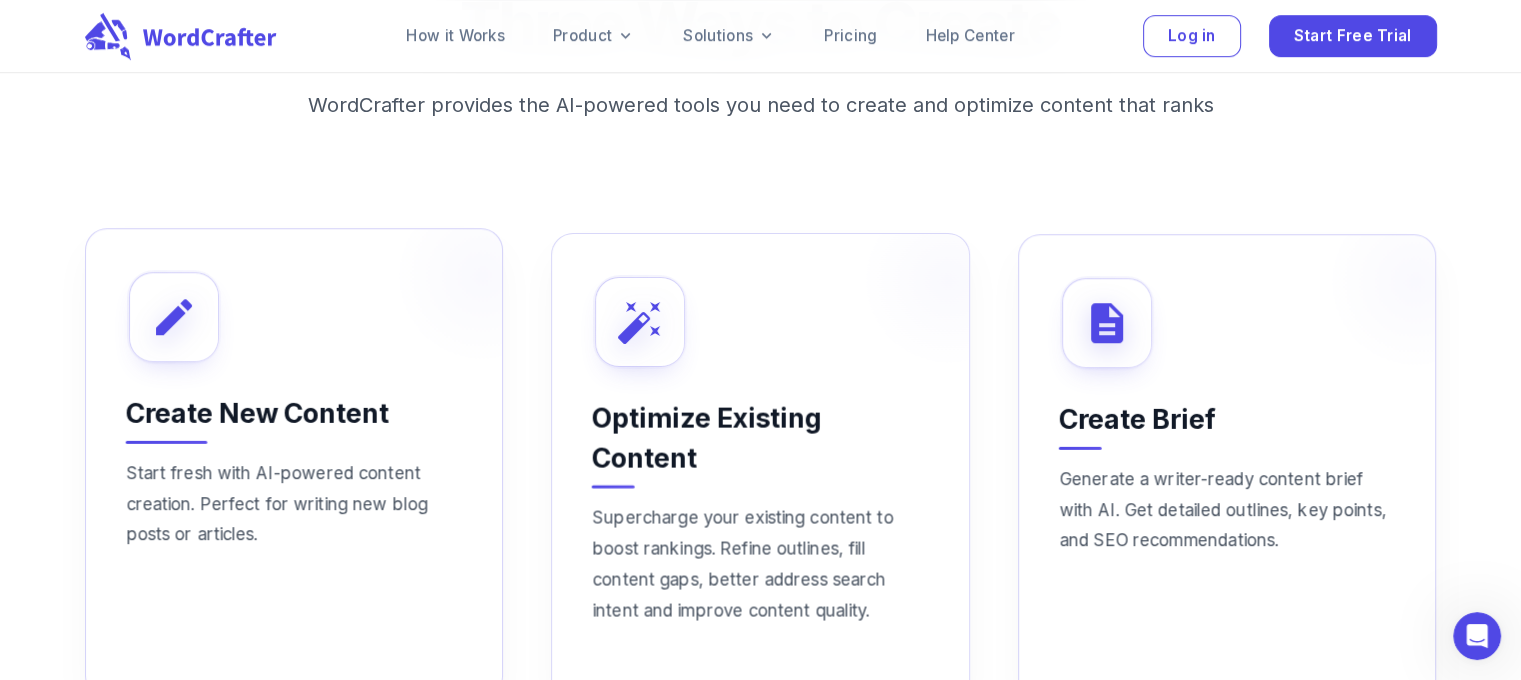 click on "Create New Content Start fresh with AI-powered content creation. Perfect for writing new blog posts or articles." at bounding box center (294, 463) 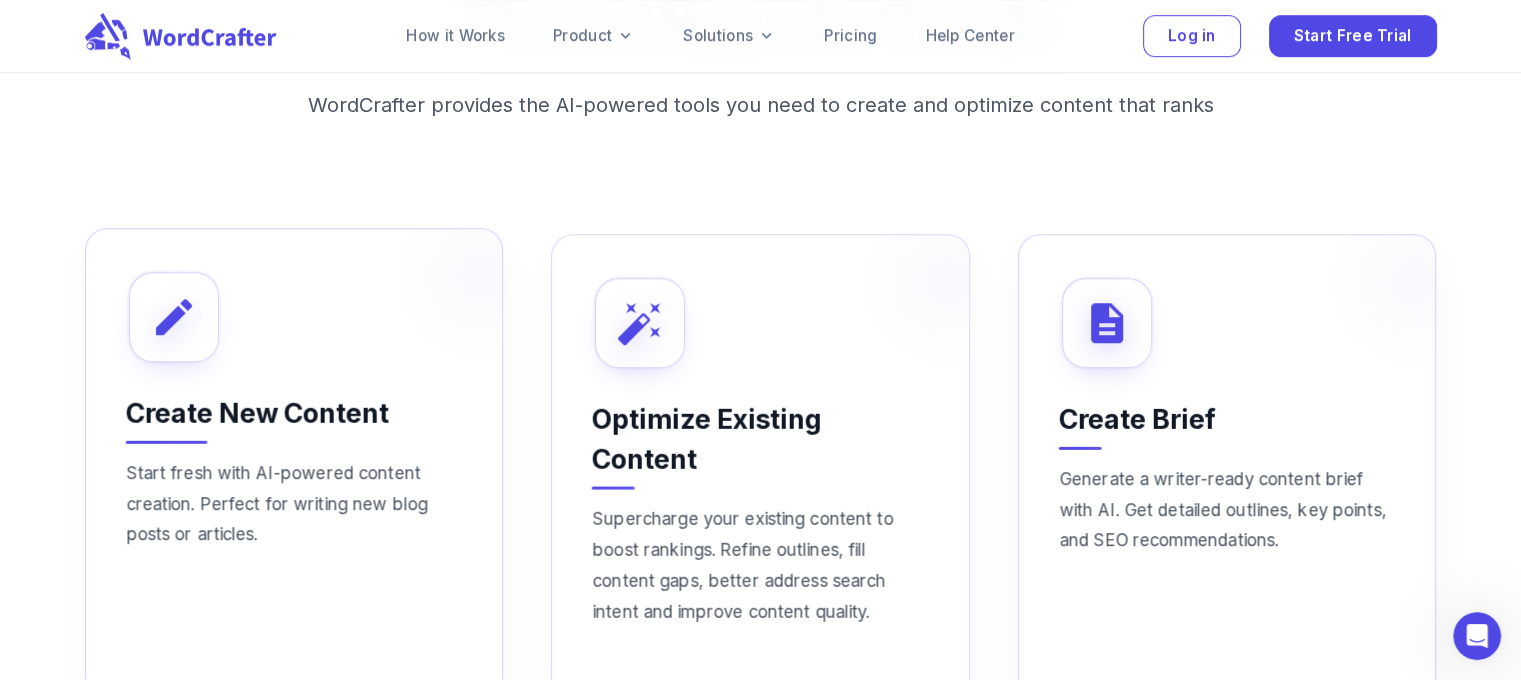 click 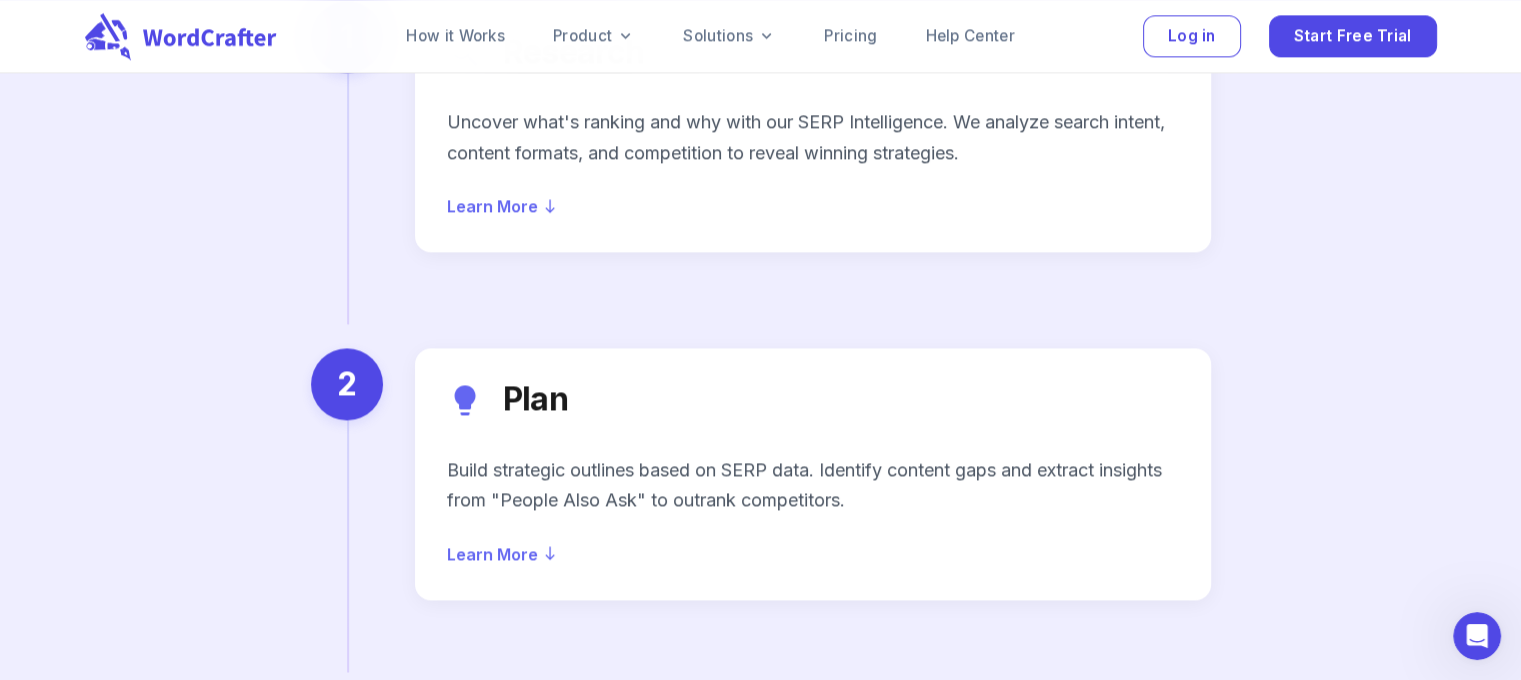 scroll, scrollTop: 3000, scrollLeft: 0, axis: vertical 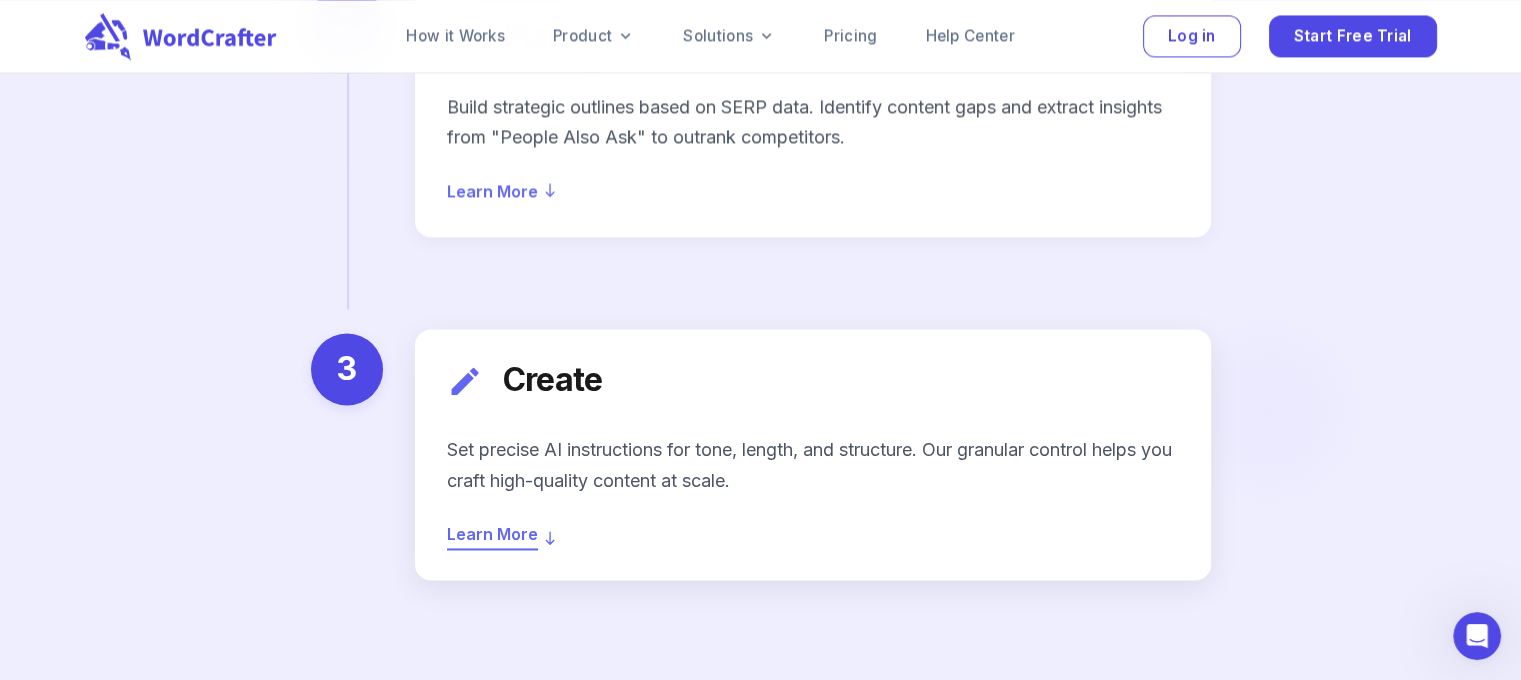 click on "Learn More" at bounding box center (492, 534) 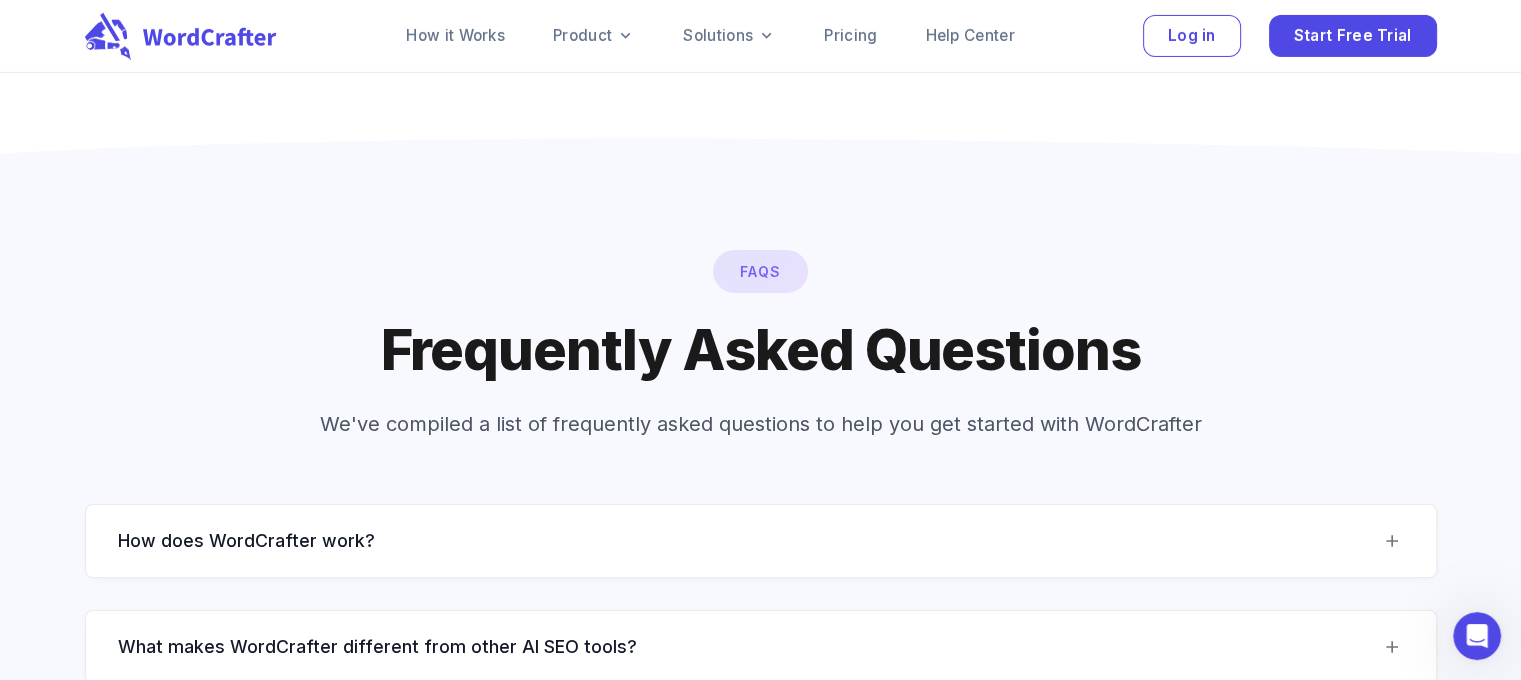 scroll, scrollTop: 14900, scrollLeft: 0, axis: vertical 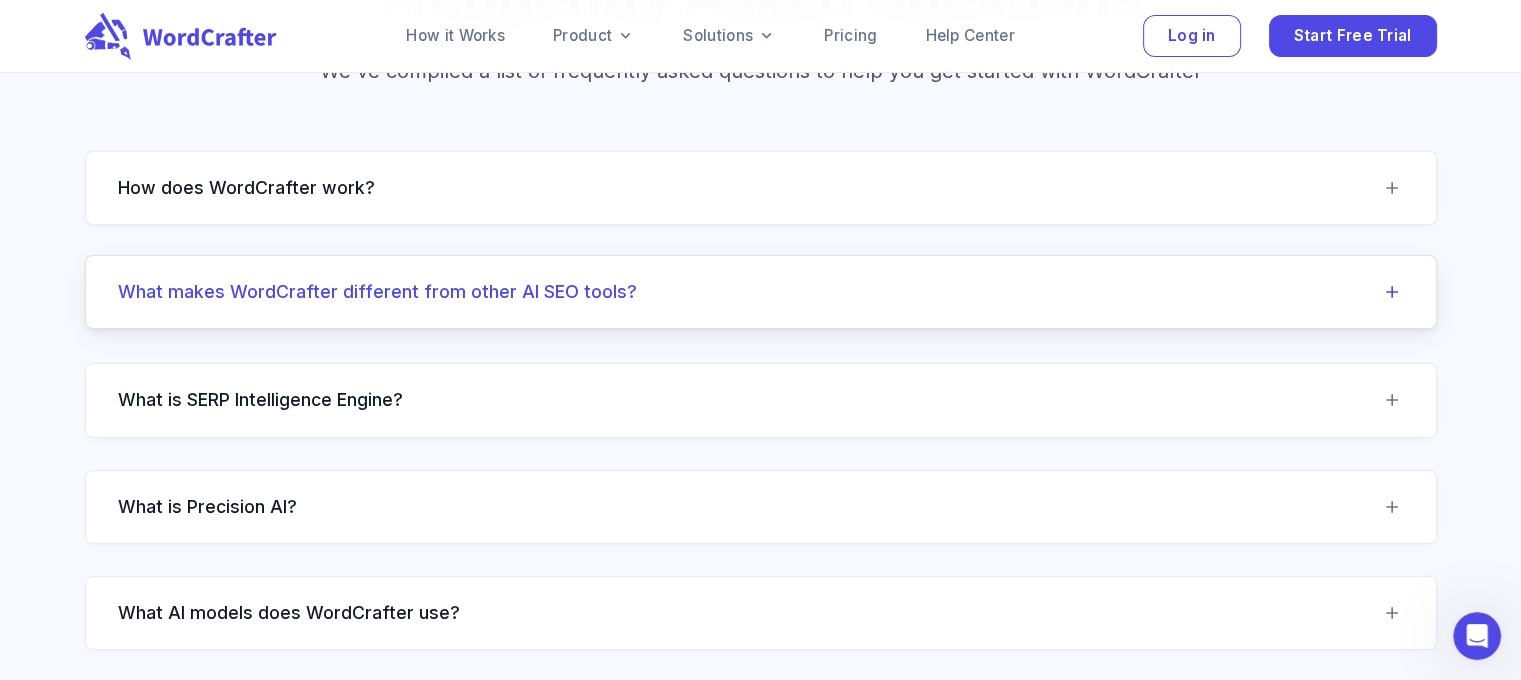 click on "What makes WordCrafter different from other AI SEO tools?" at bounding box center [761, 292] 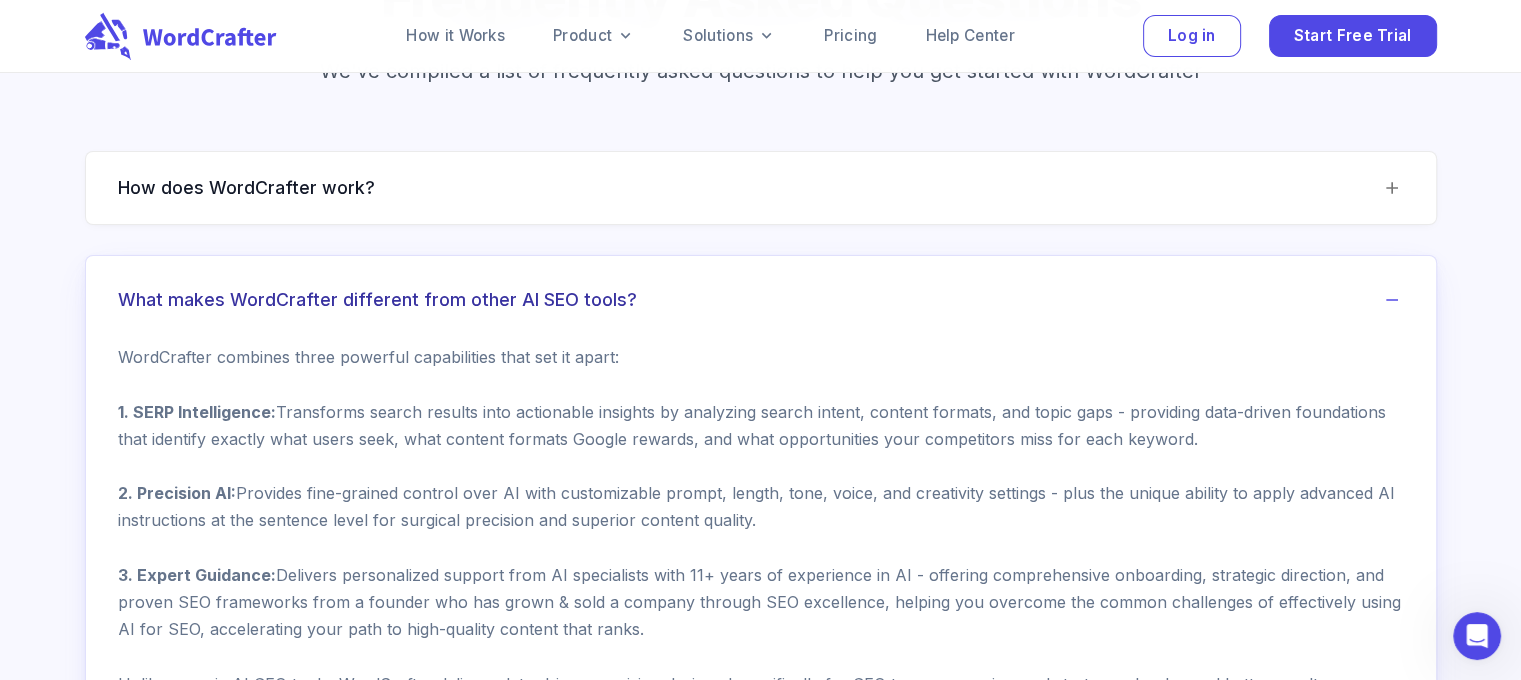 click on "What makes WordCrafter different from other AI SEO tools?" at bounding box center [761, 300] 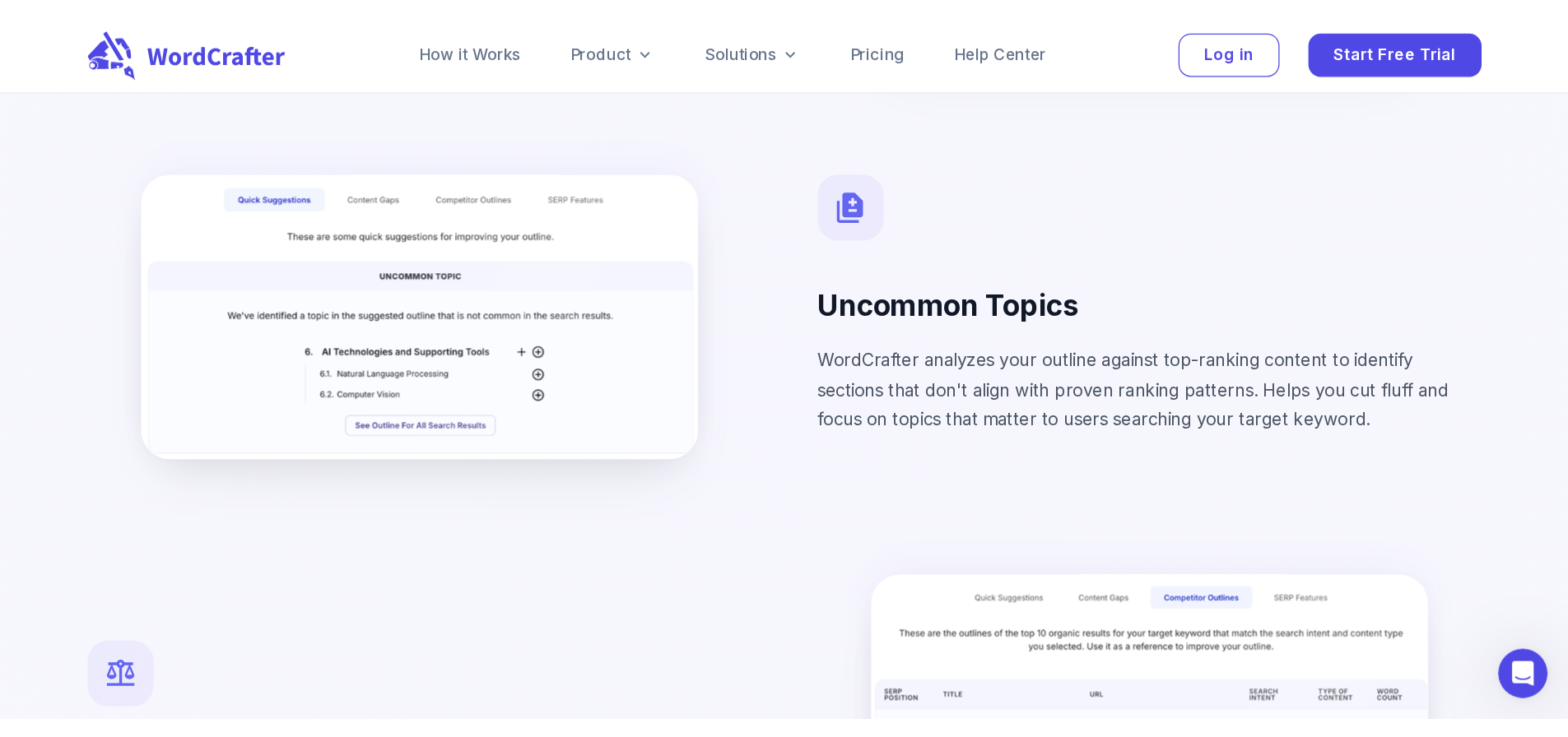 scroll, scrollTop: 6498, scrollLeft: 0, axis: vertical 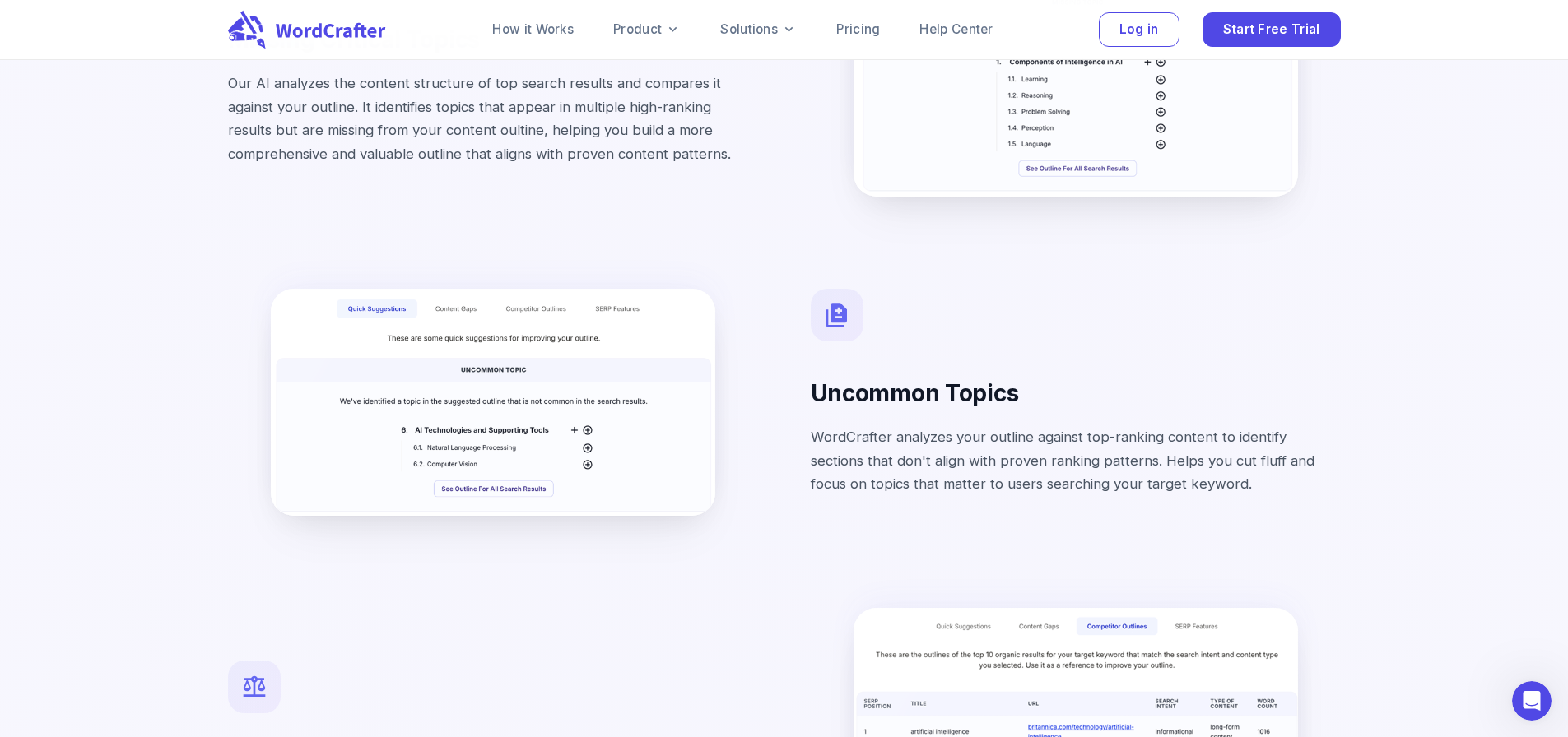click on "WordCrafter analyzes your outline against top-ranking content to identify sections that don't align with proven ranking patterns. Helps you cut fluff and focus on topics that matter to users searching your target keyword." at bounding box center [1076, 461] 